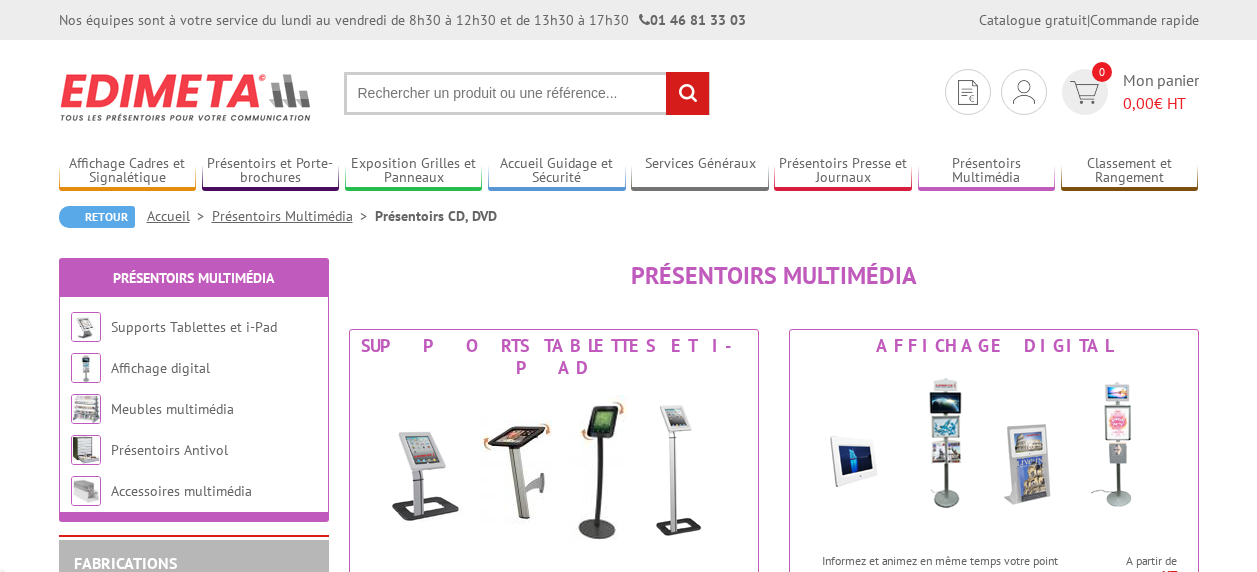 scroll, scrollTop: 0, scrollLeft: 0, axis: both 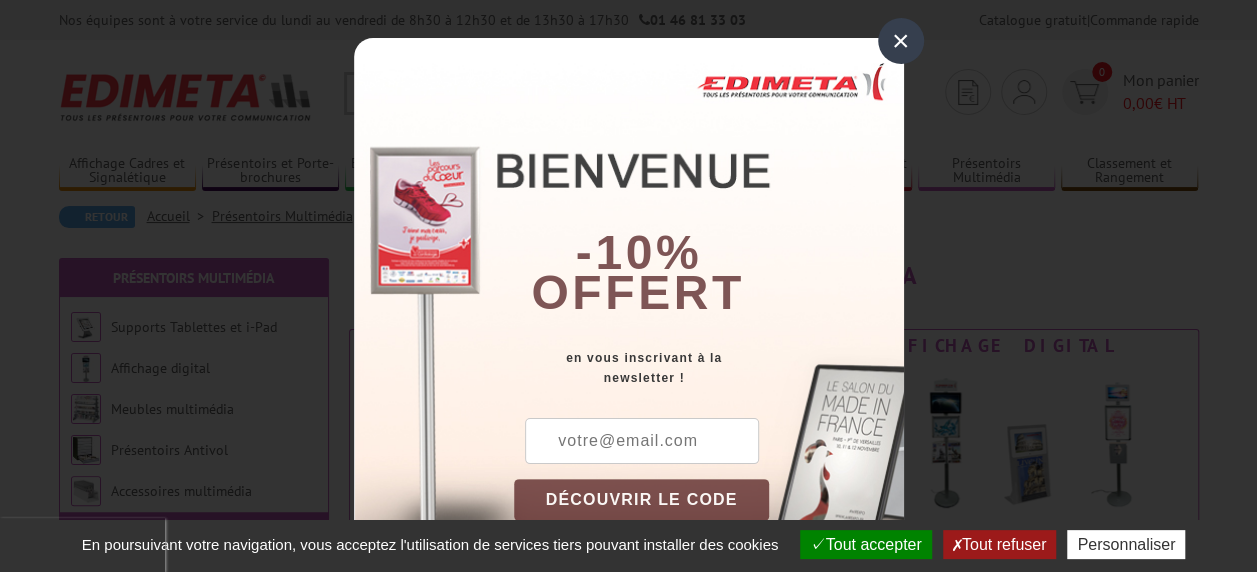 click on "×" at bounding box center (901, 41) 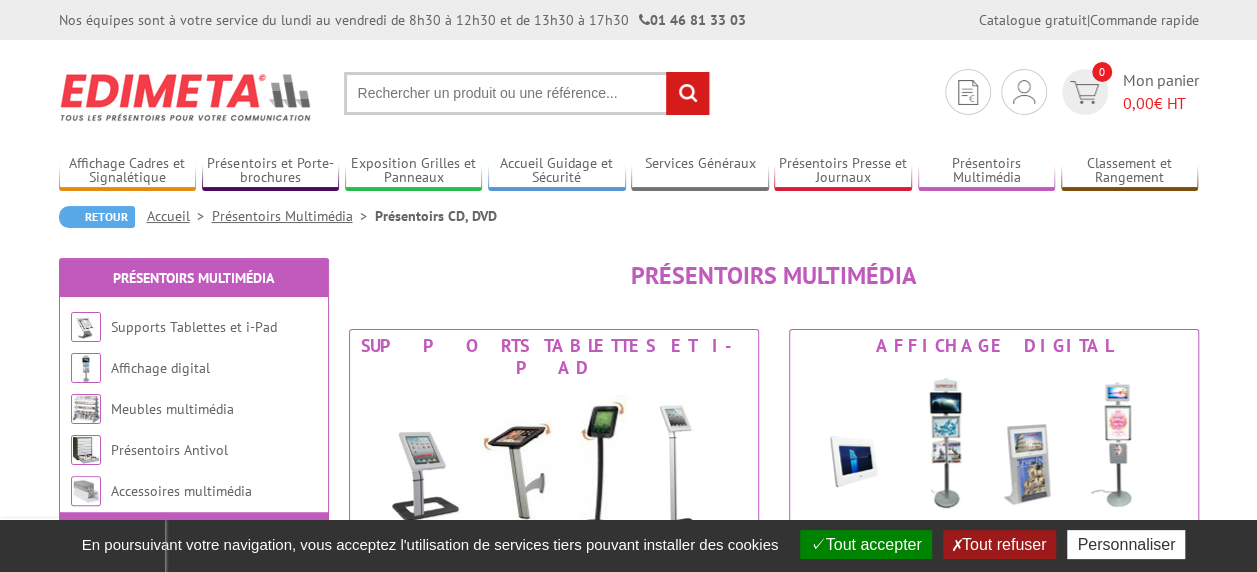 click on "Tout accepter" at bounding box center (866, 544) 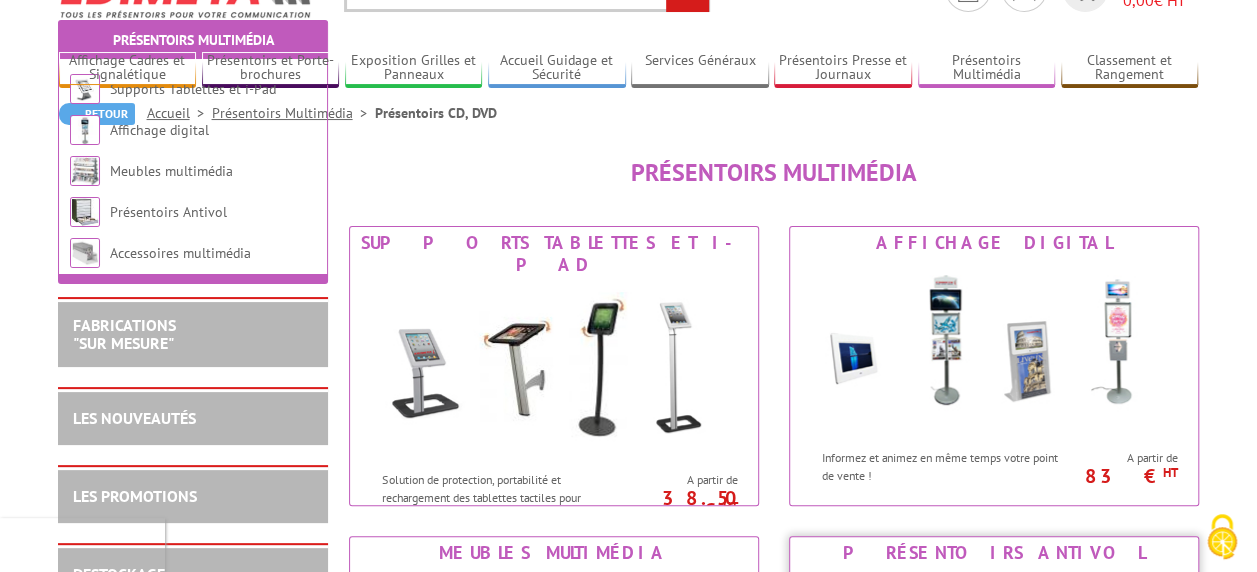 scroll, scrollTop: 300, scrollLeft: 0, axis: vertical 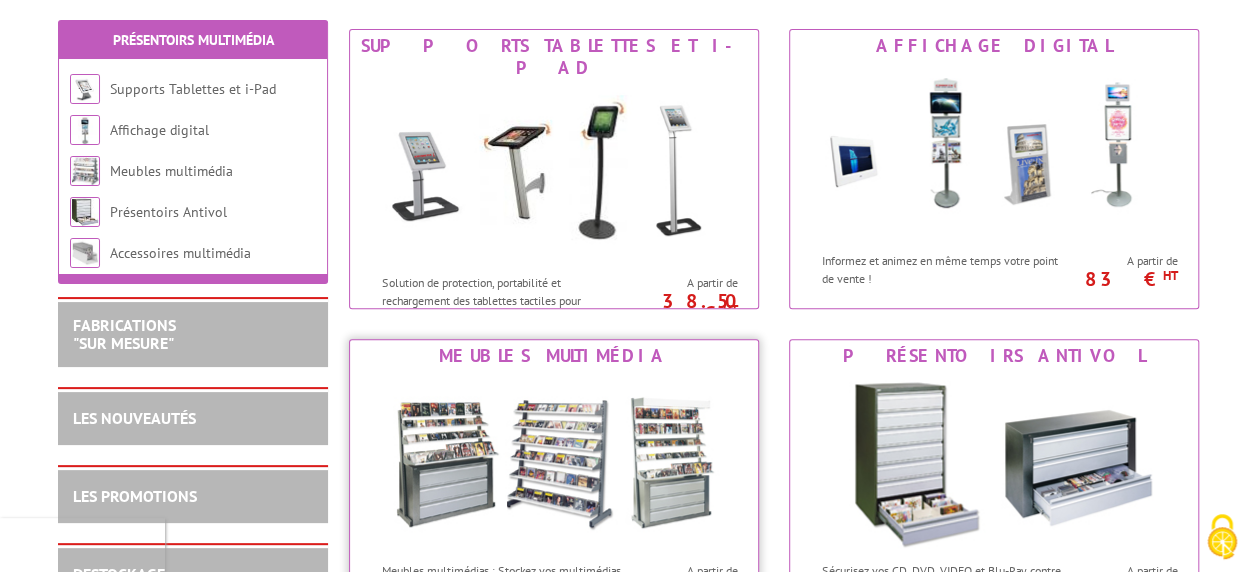 click at bounding box center [554, 462] 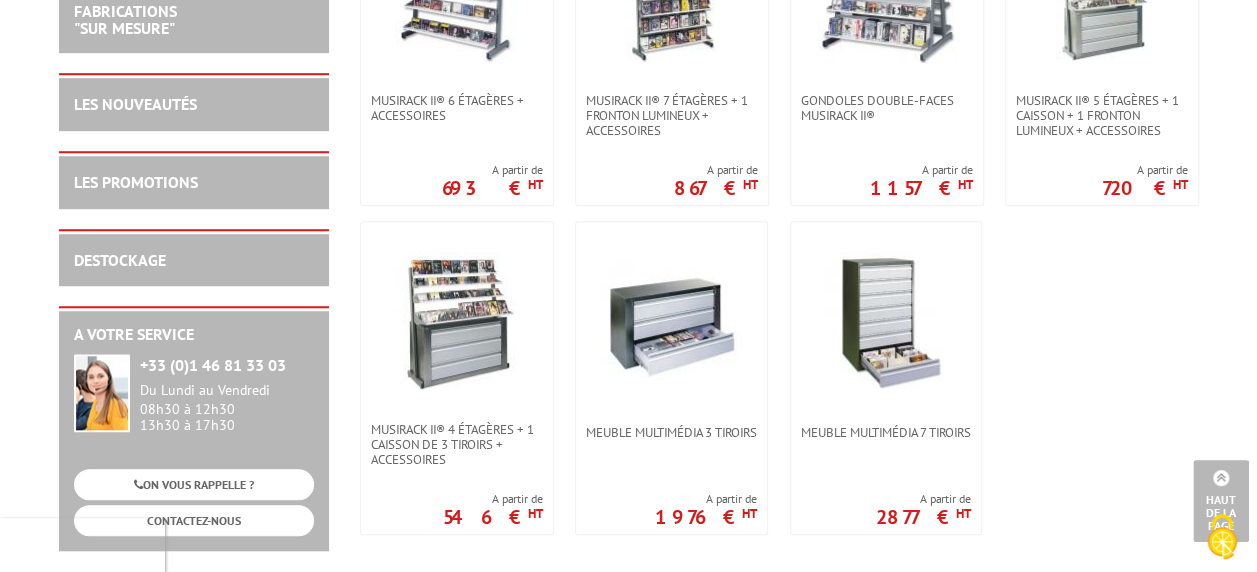 scroll, scrollTop: 382, scrollLeft: 0, axis: vertical 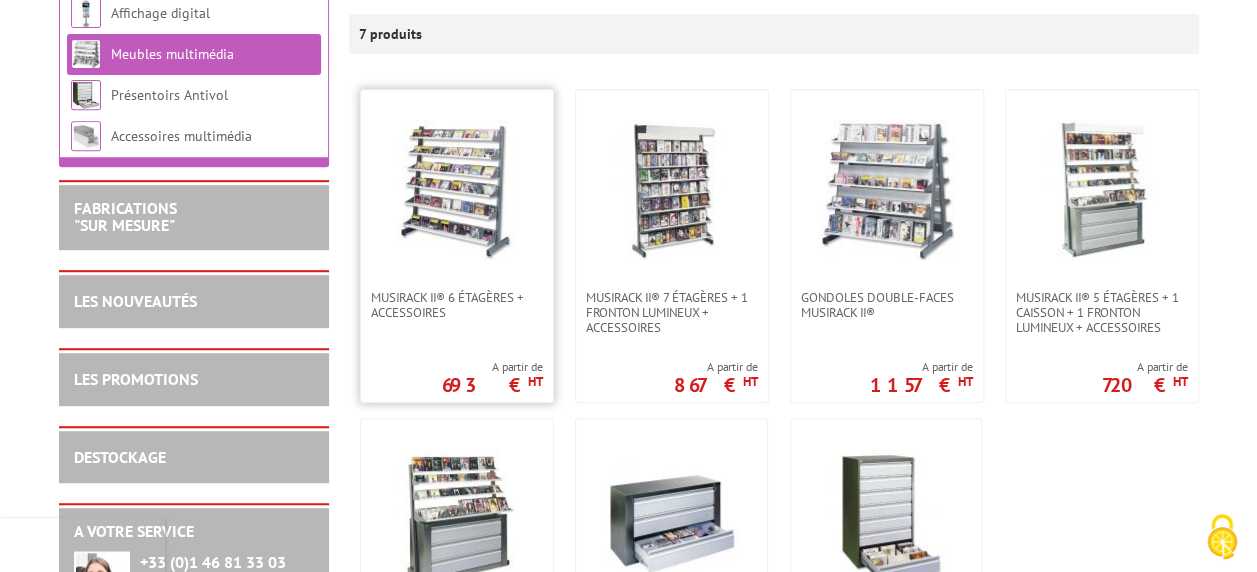click at bounding box center [457, 190] 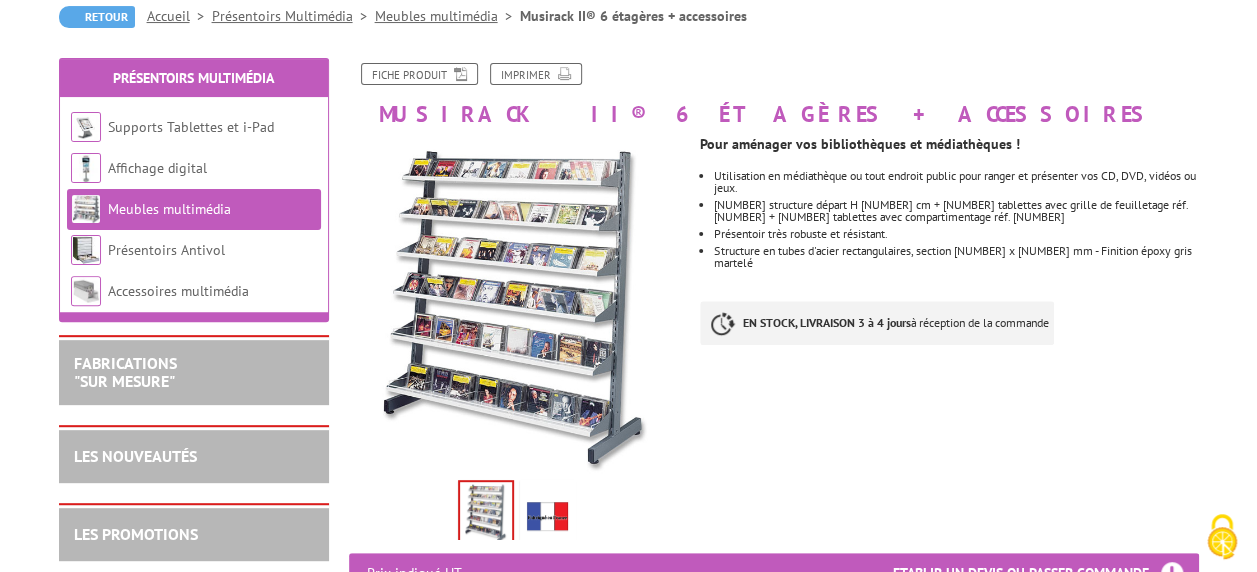 scroll, scrollTop: 100, scrollLeft: 0, axis: vertical 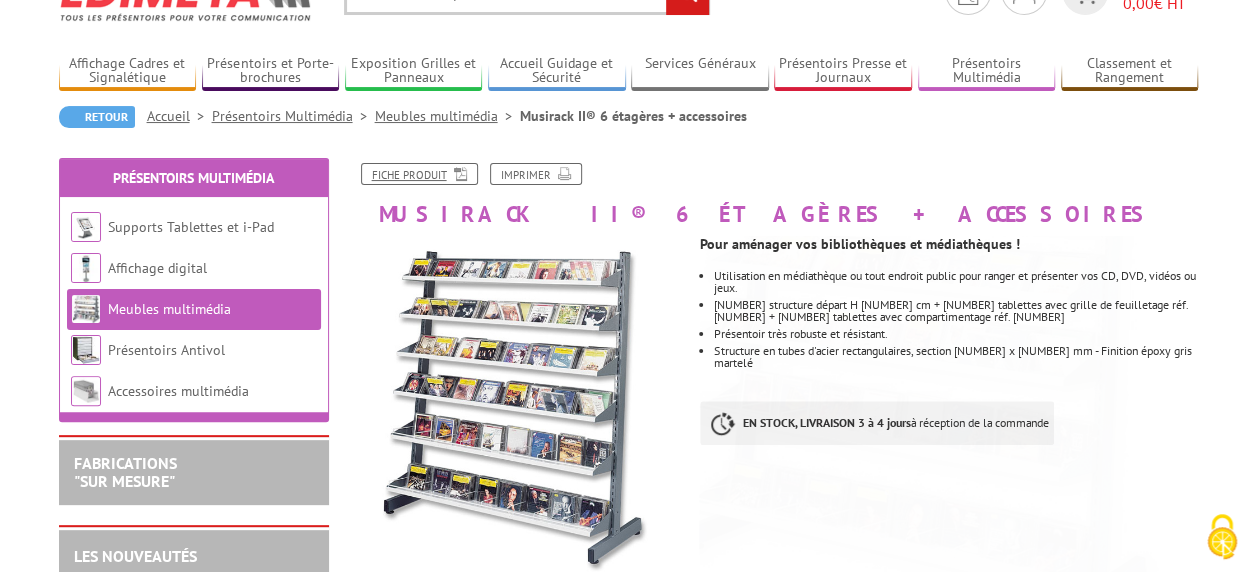 click on "Fiche produit" at bounding box center (419, 174) 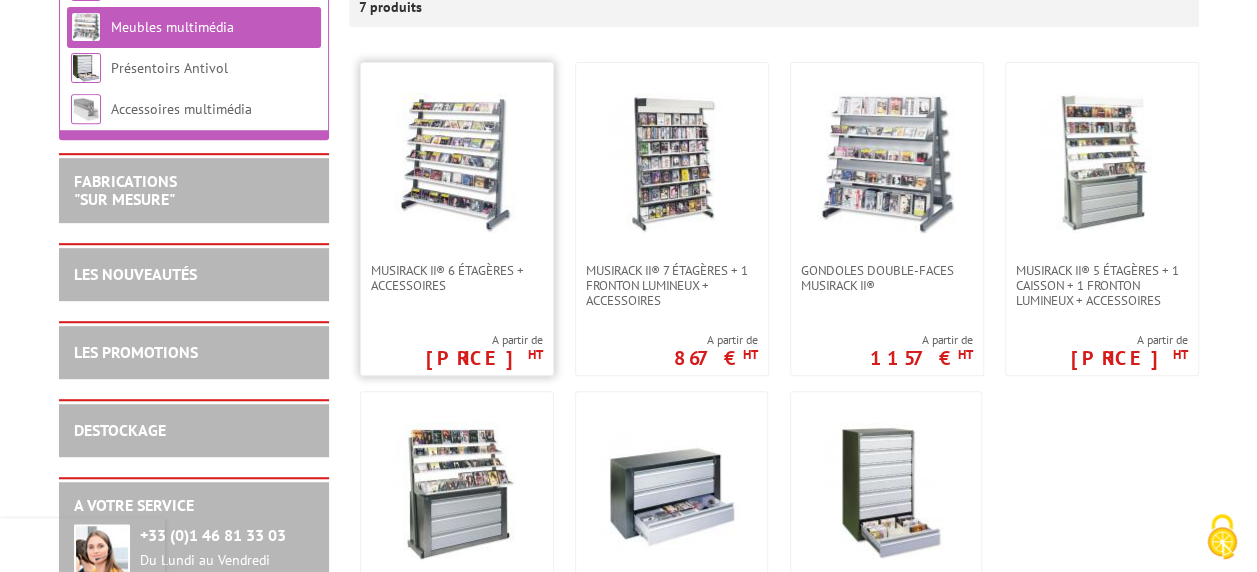 scroll, scrollTop: 382, scrollLeft: 0, axis: vertical 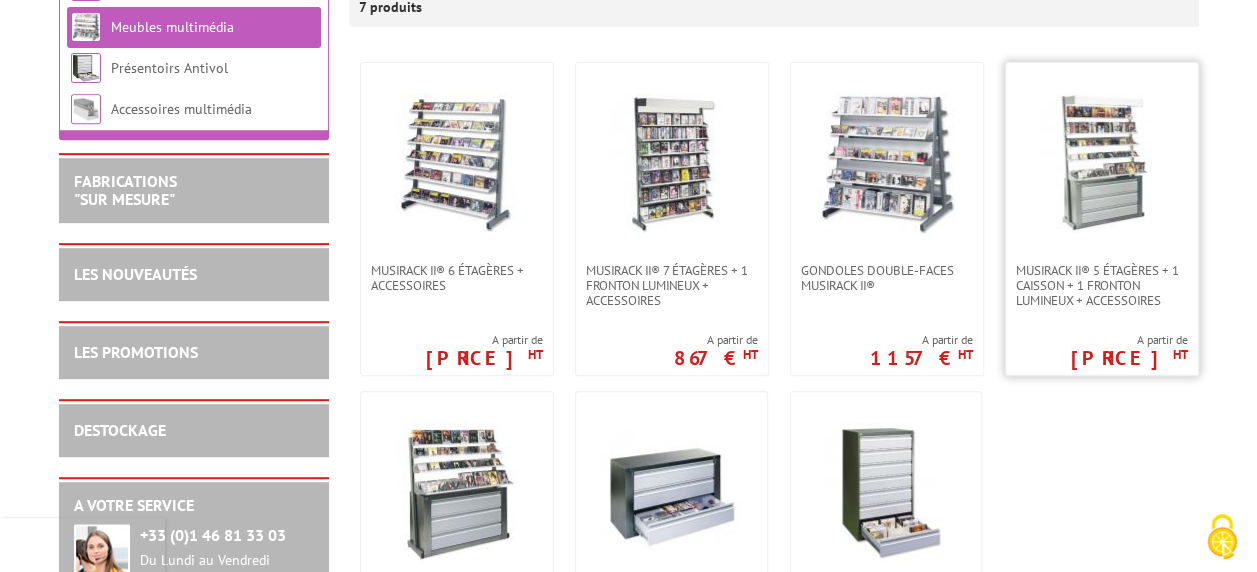 click at bounding box center (1102, 163) 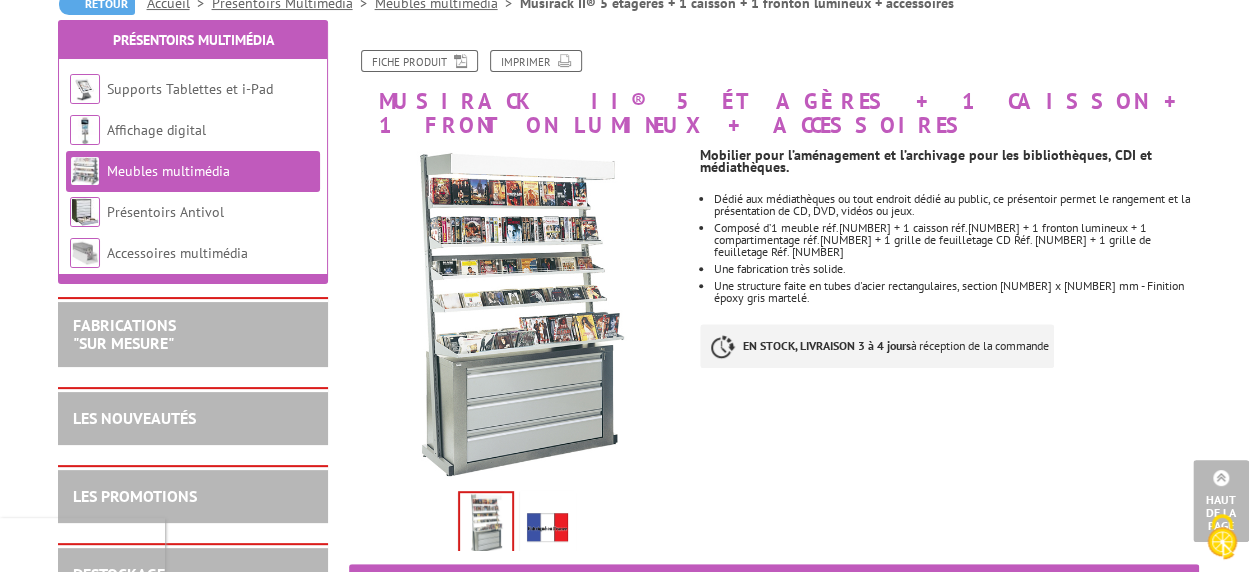 scroll, scrollTop: 200, scrollLeft: 0, axis: vertical 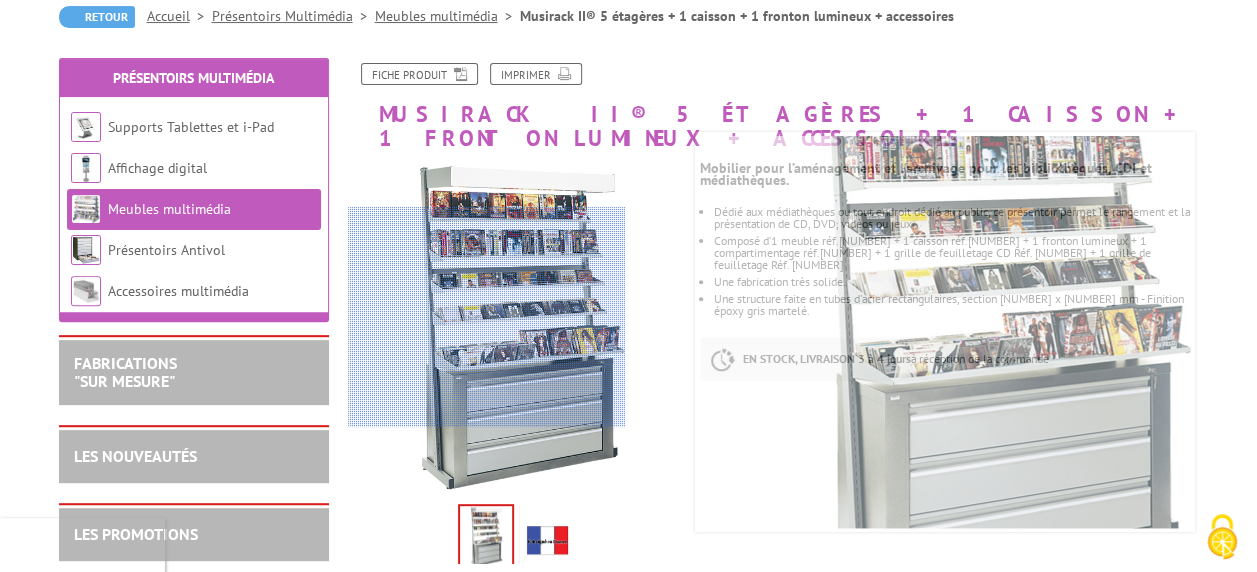 click at bounding box center [486, 317] 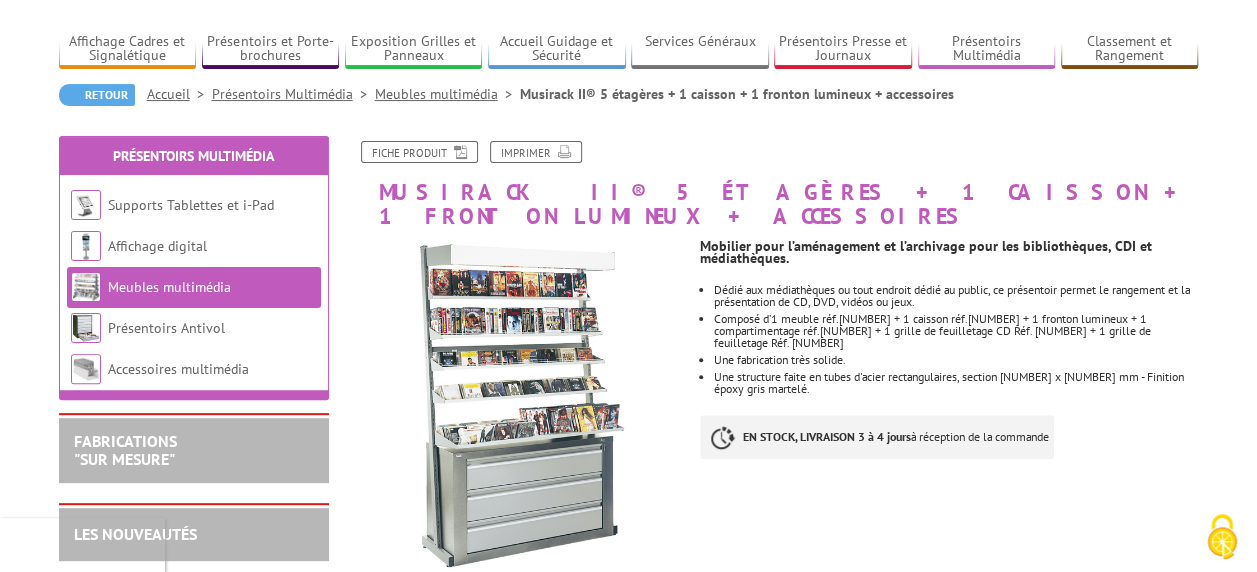 scroll, scrollTop: 0, scrollLeft: 0, axis: both 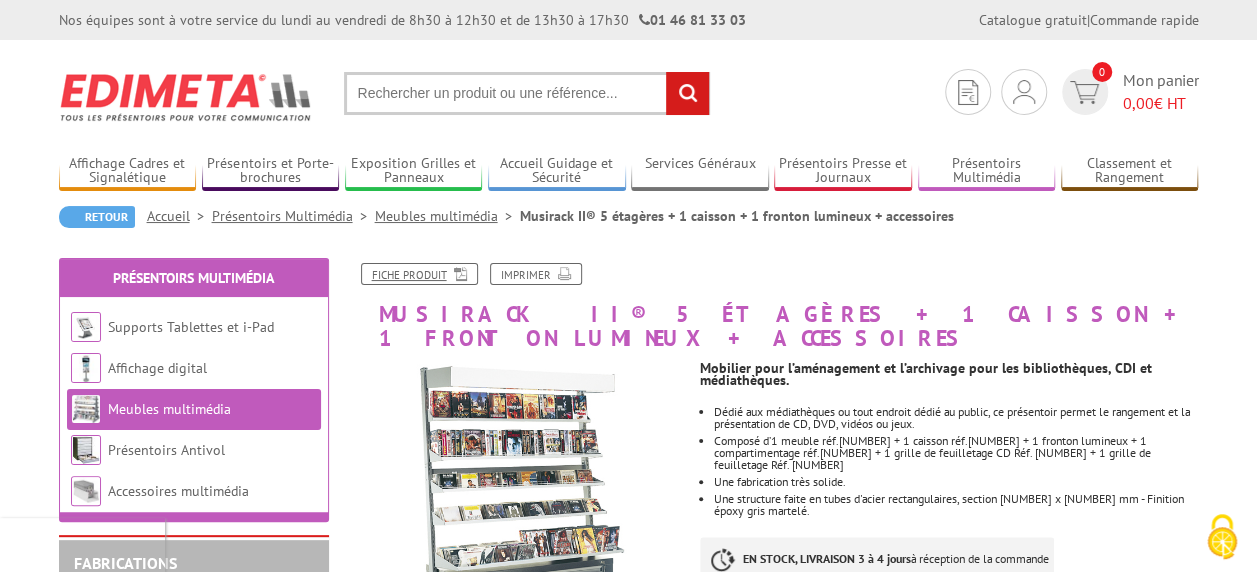 click on "Fiche produit" at bounding box center [419, 274] 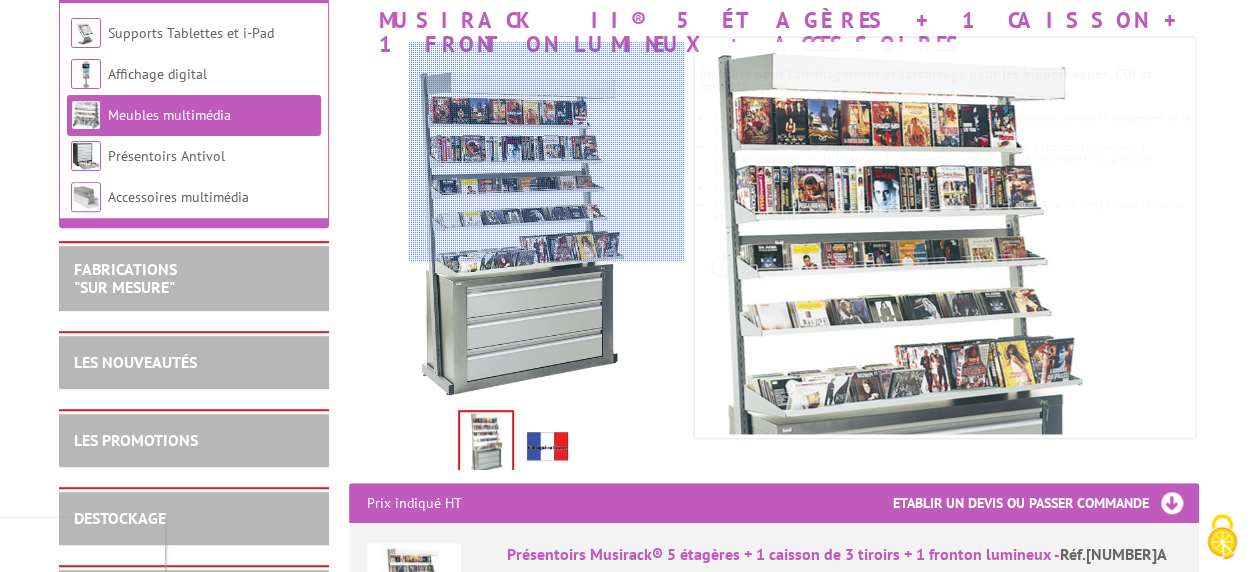 scroll, scrollTop: 300, scrollLeft: 0, axis: vertical 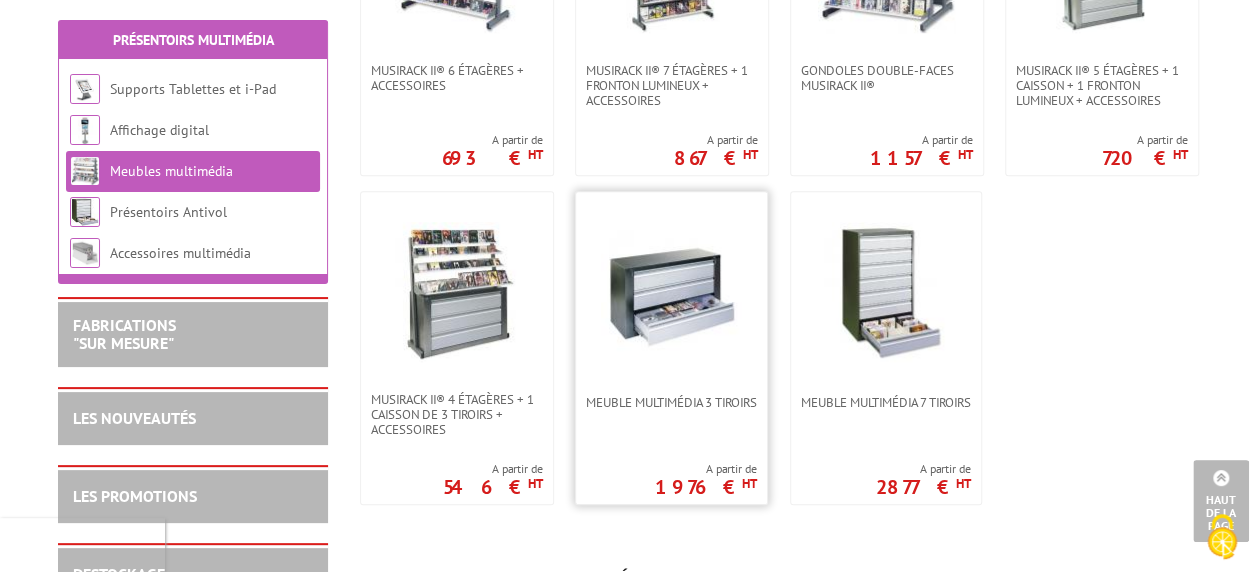 click at bounding box center [671, 292] 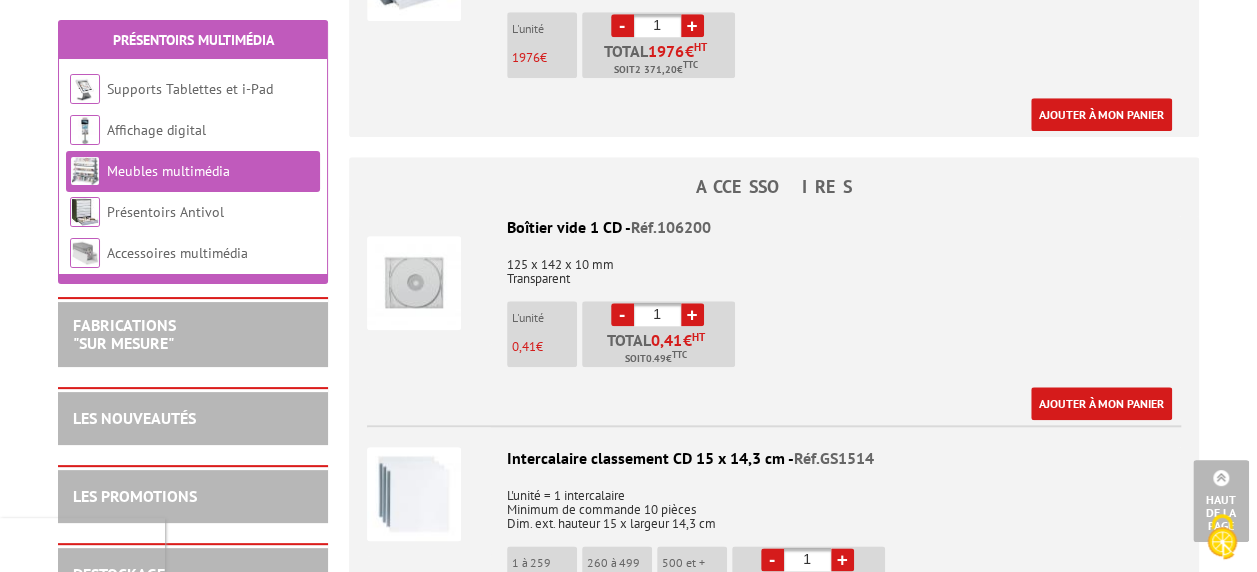 scroll, scrollTop: 900, scrollLeft: 0, axis: vertical 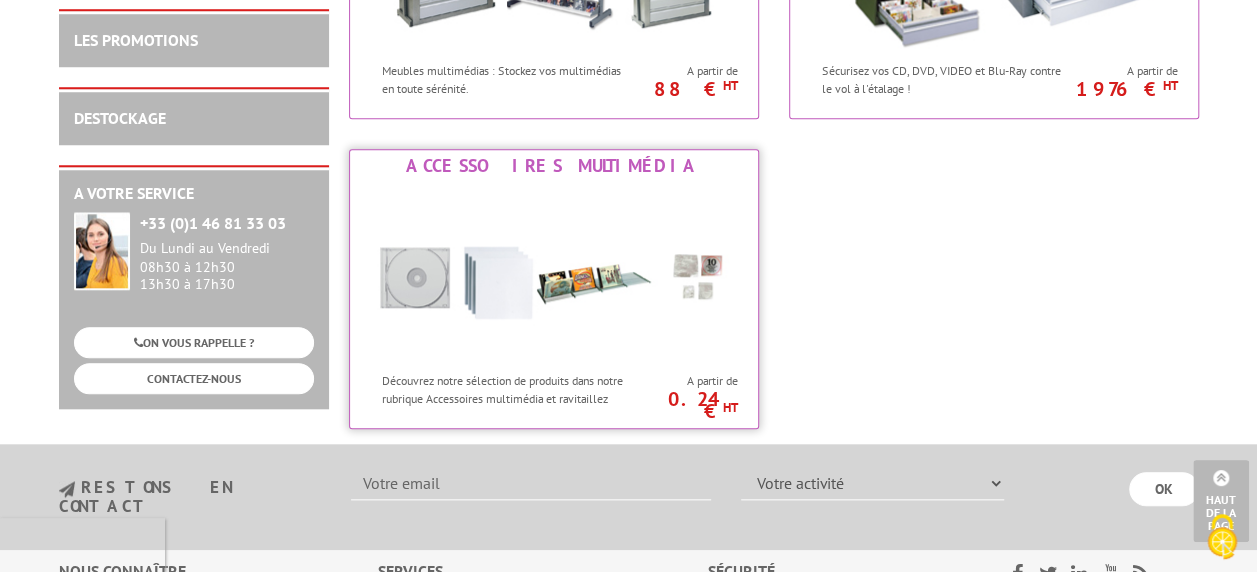 click at bounding box center [554, 272] 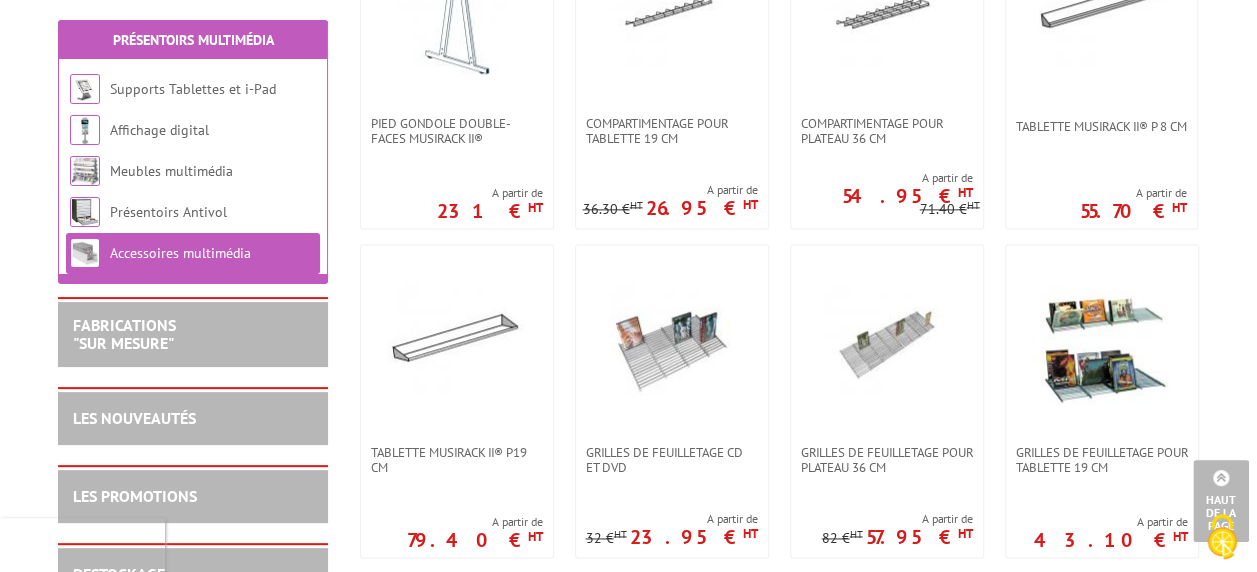 scroll, scrollTop: 1200, scrollLeft: 0, axis: vertical 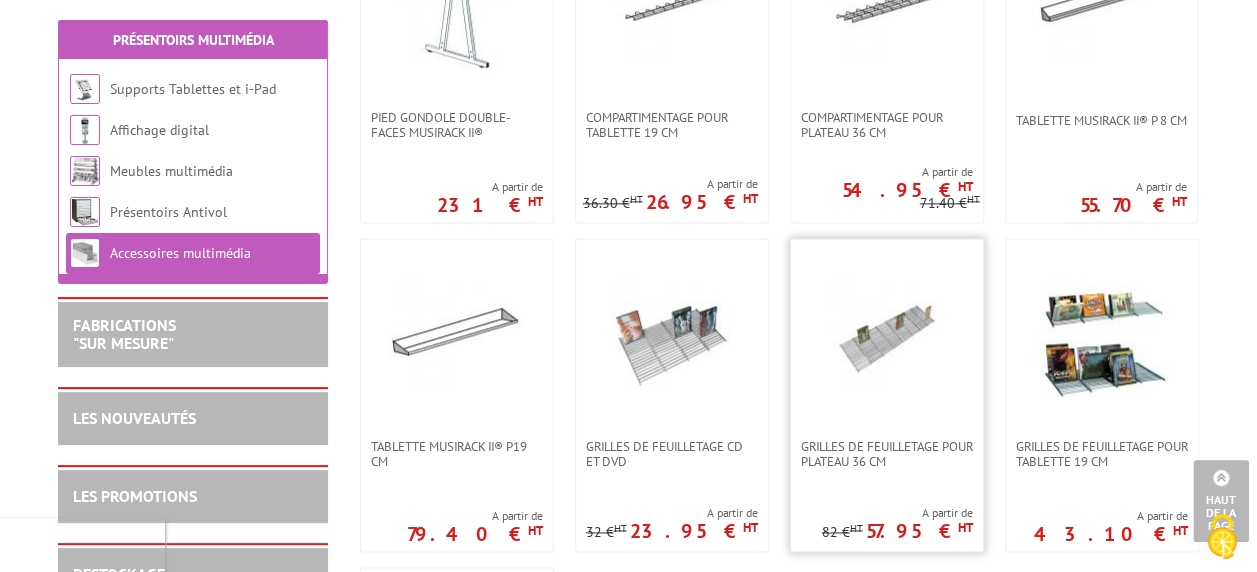 click at bounding box center [887, 339] 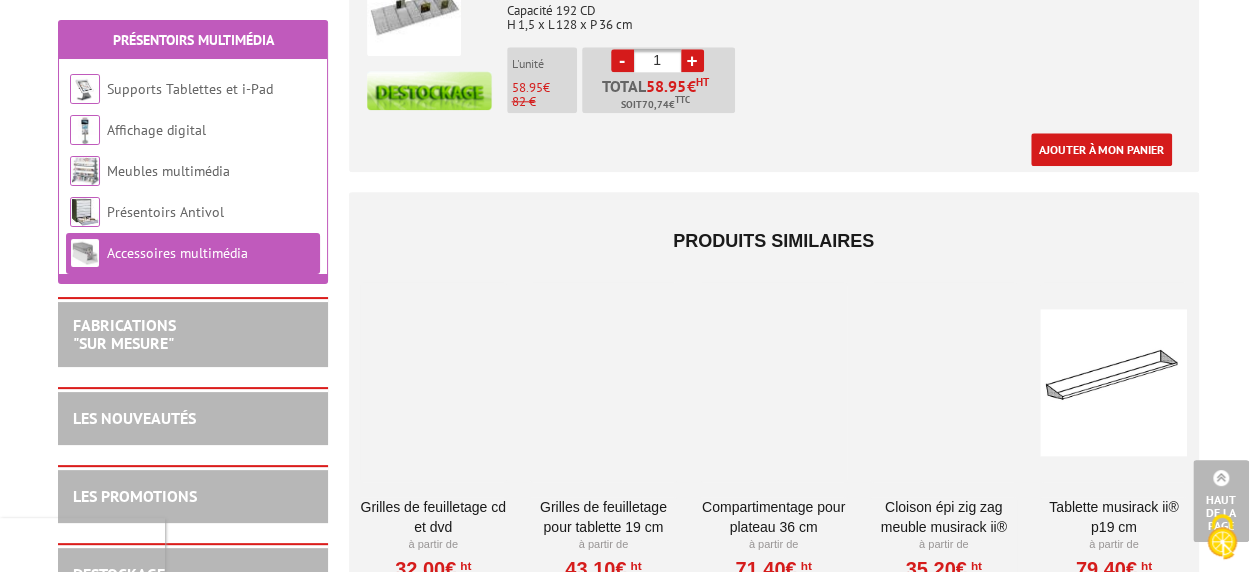 scroll, scrollTop: 1200, scrollLeft: 0, axis: vertical 